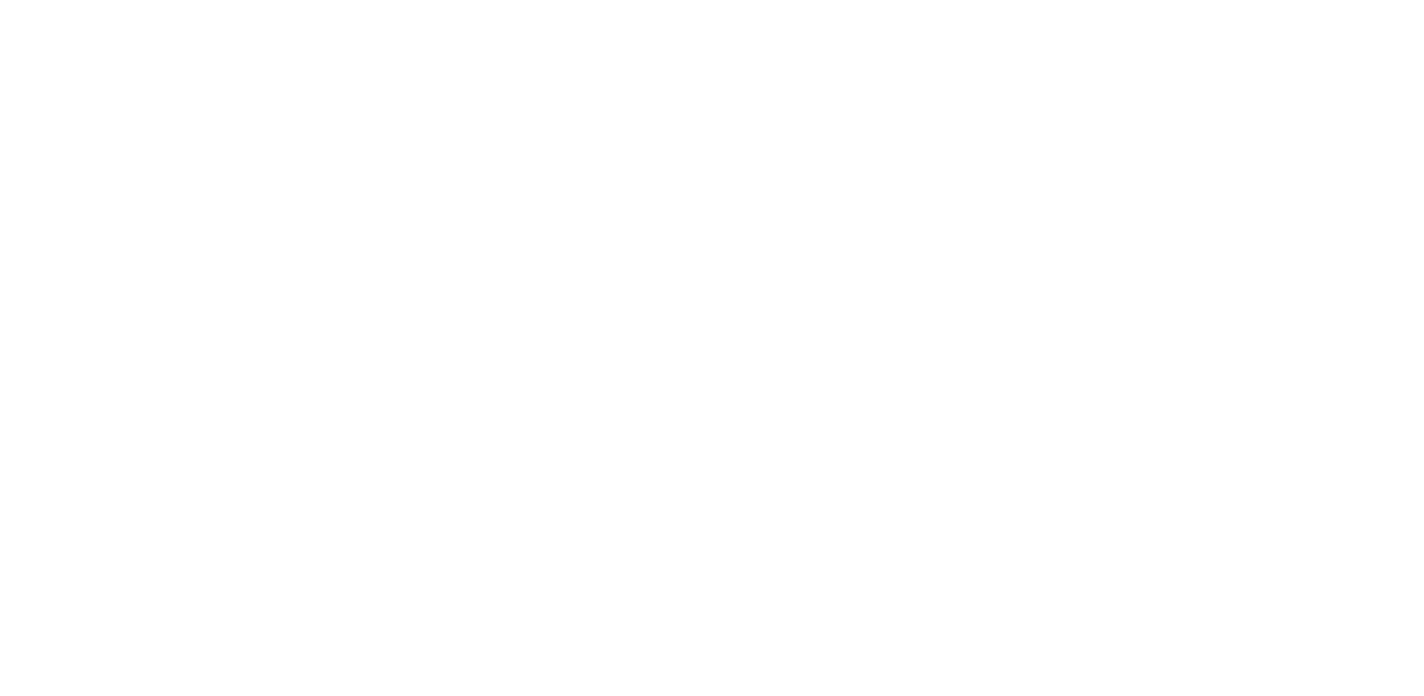 scroll, scrollTop: 0, scrollLeft: 0, axis: both 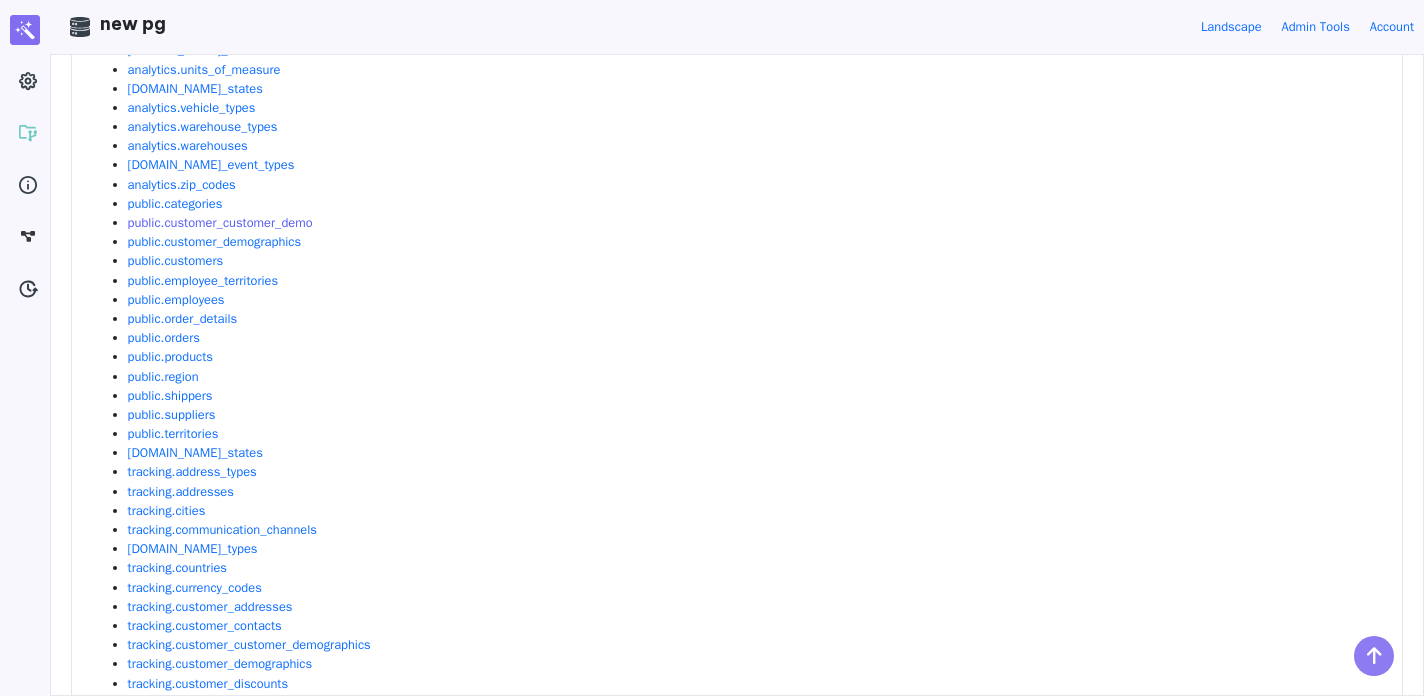 click on "public.customer_customer_demo" at bounding box center [220, 223] 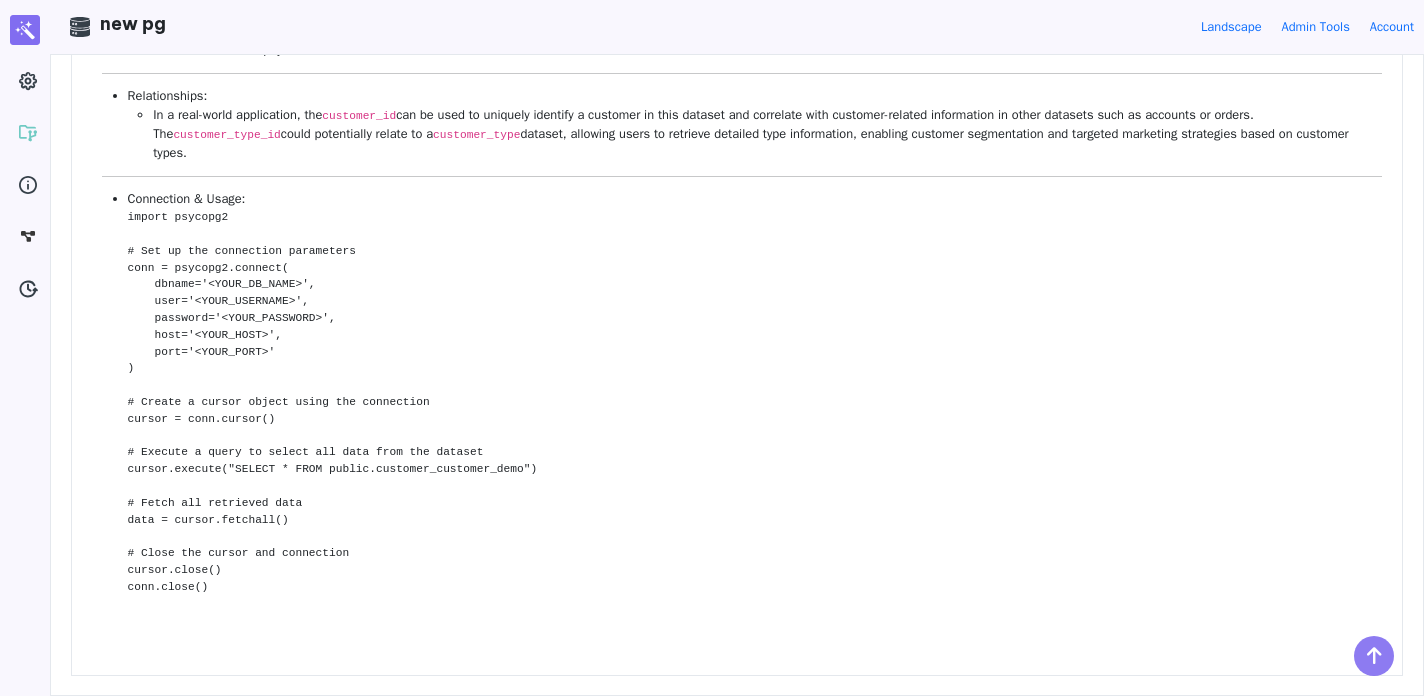 scroll, scrollTop: 0, scrollLeft: 0, axis: both 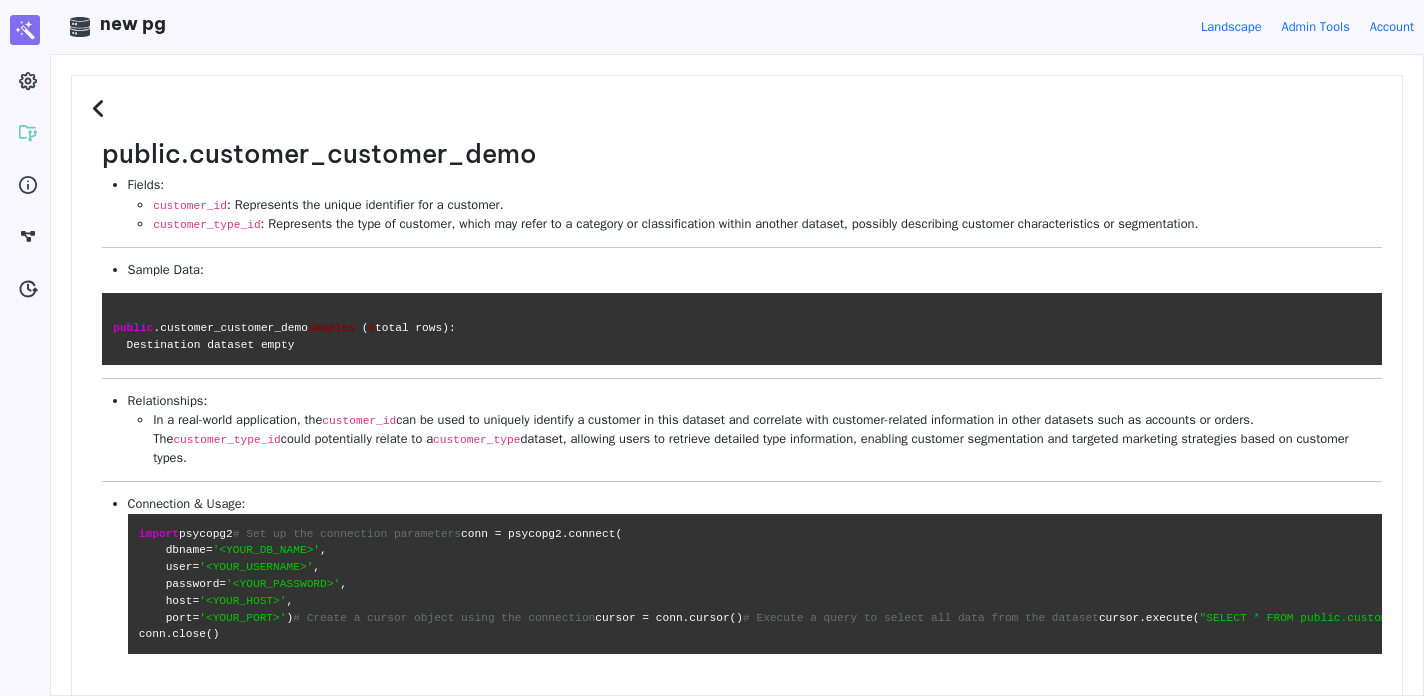 click at bounding box center [101, 109] 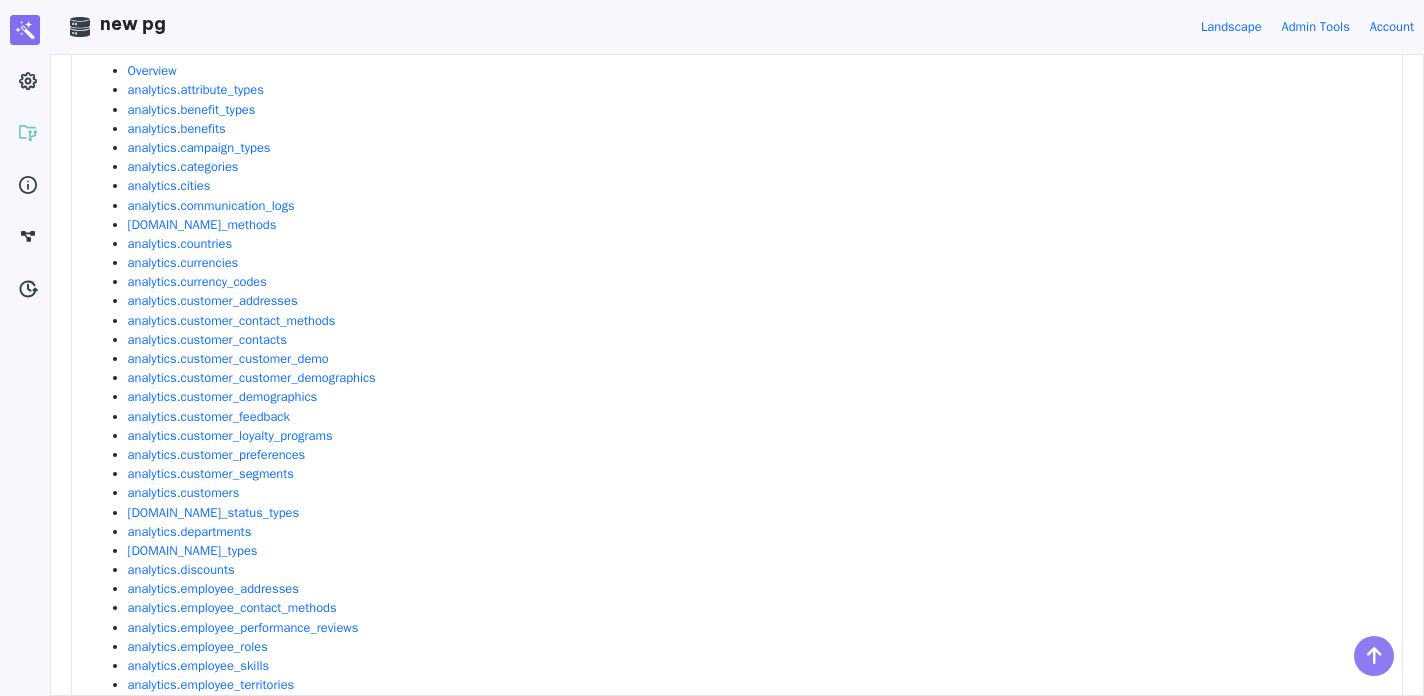 scroll, scrollTop: 1218, scrollLeft: 0, axis: vertical 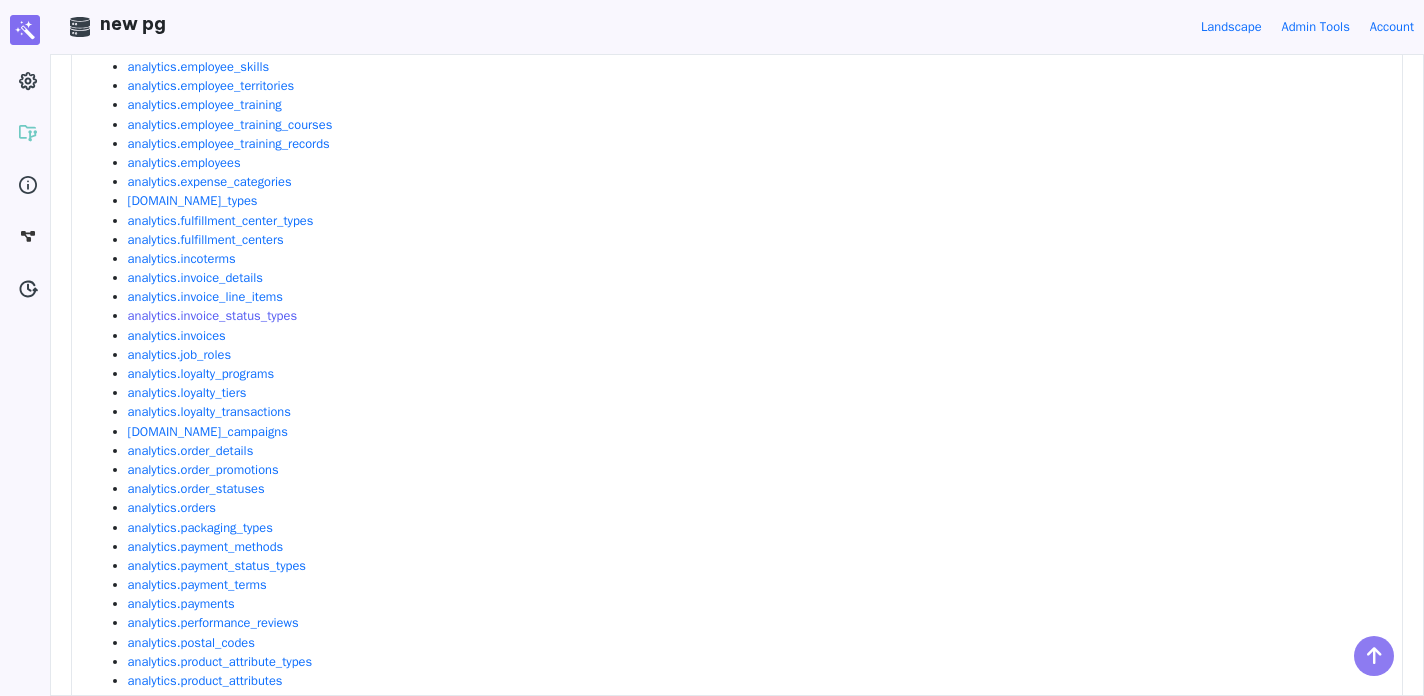 click on "analytics.invoice_status_types" at bounding box center (212, 316) 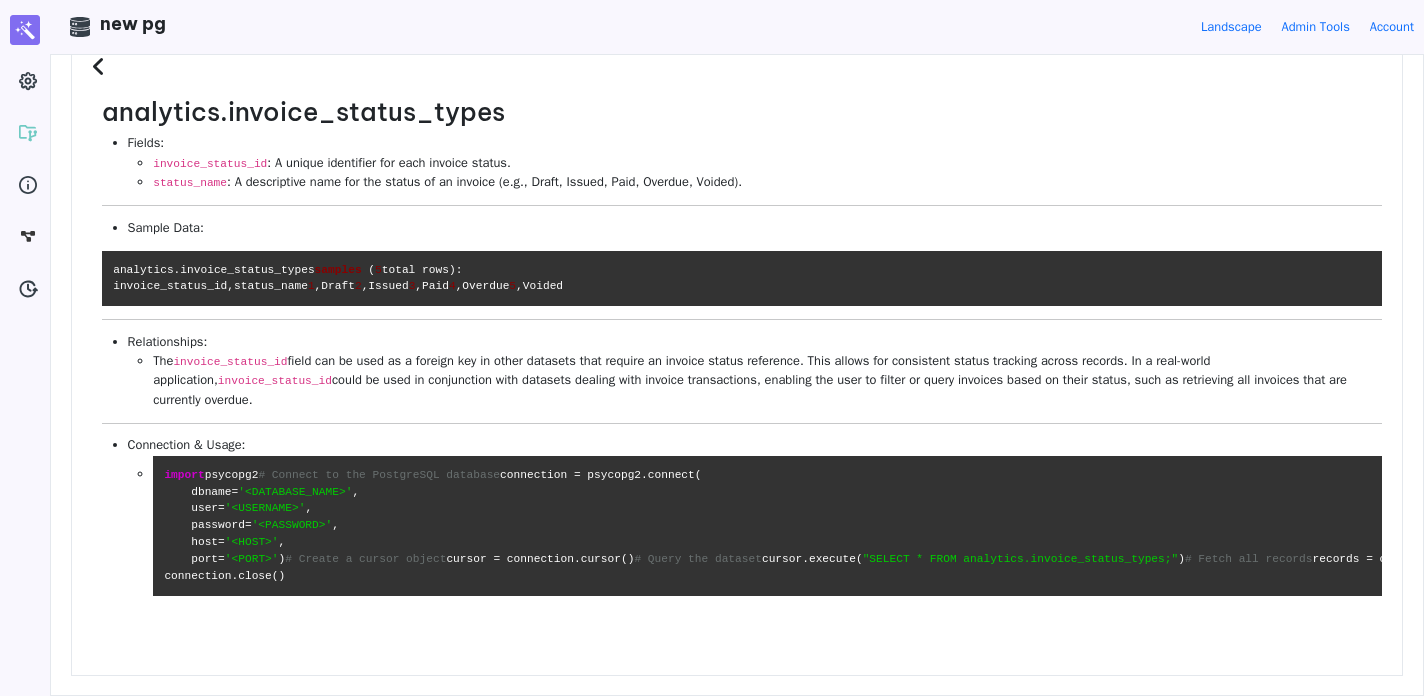 scroll, scrollTop: 0, scrollLeft: 0, axis: both 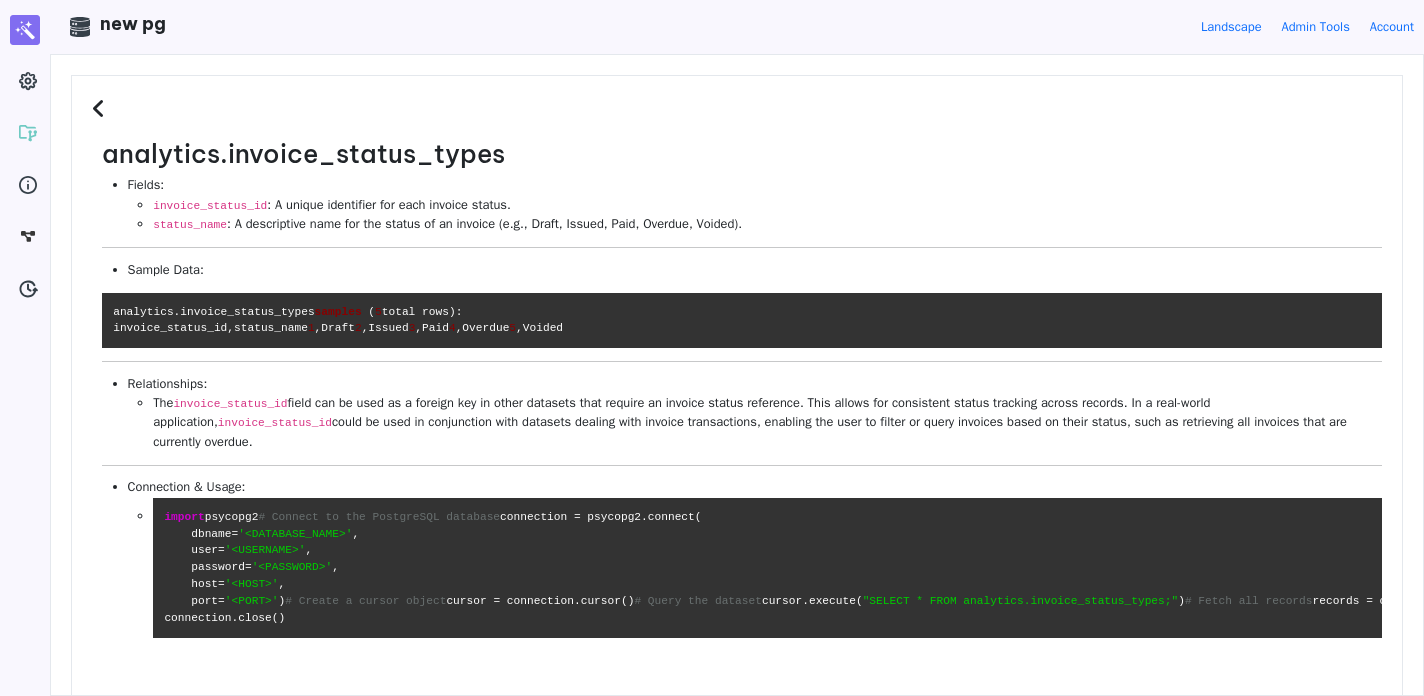 click at bounding box center [101, 109] 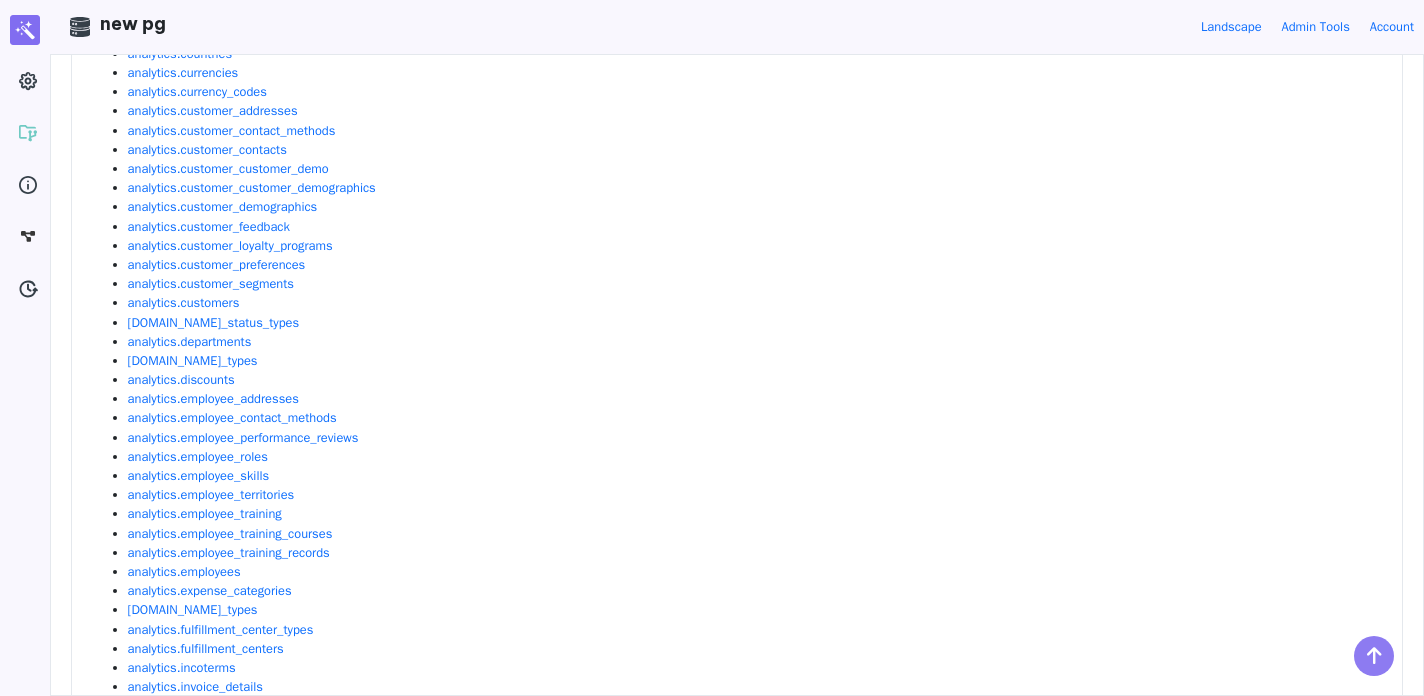 scroll, scrollTop: 786, scrollLeft: 0, axis: vertical 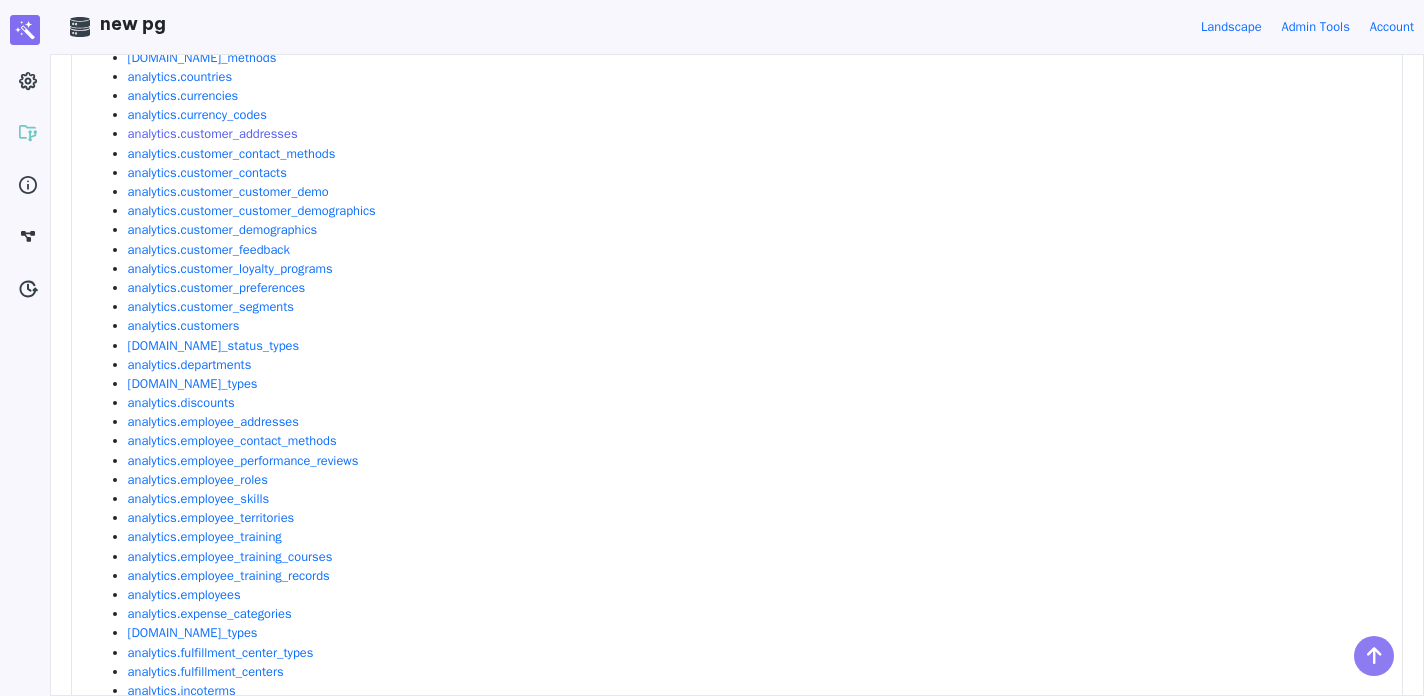 click on "analytics.customer_addresses" at bounding box center [213, 134] 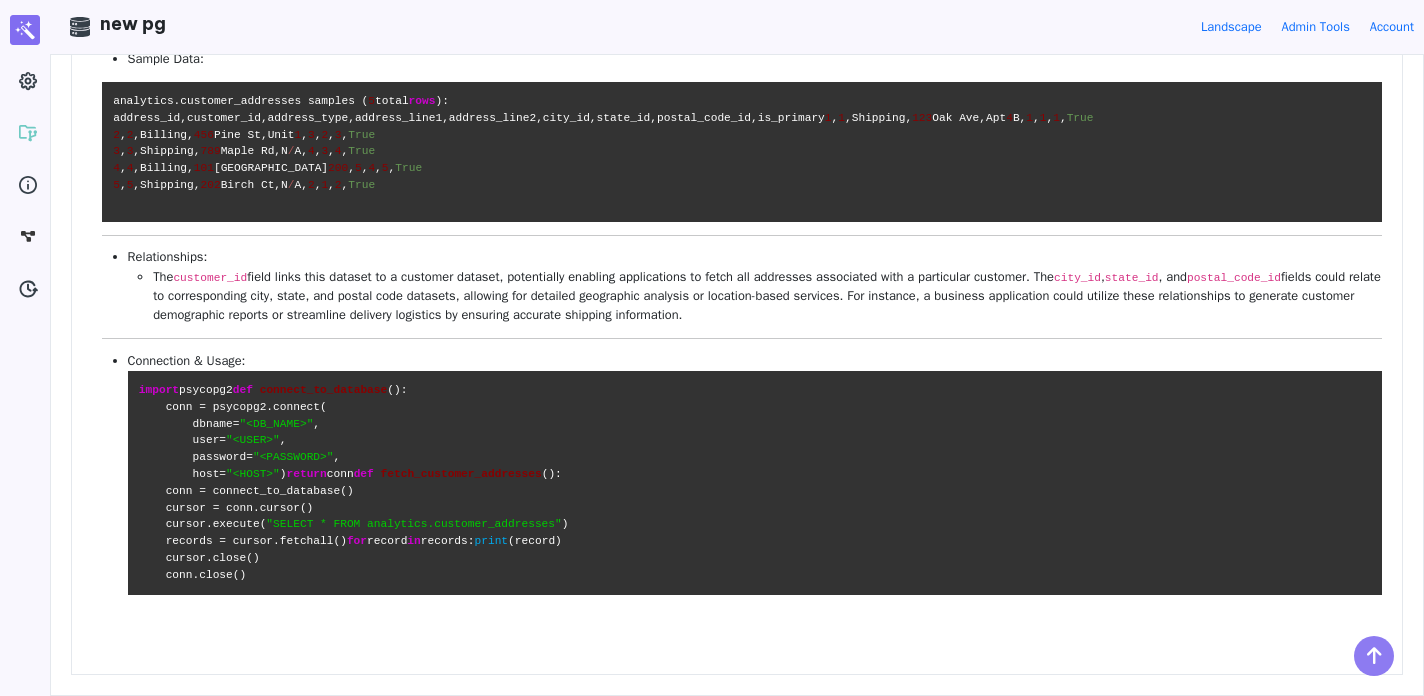 scroll, scrollTop: 0, scrollLeft: 0, axis: both 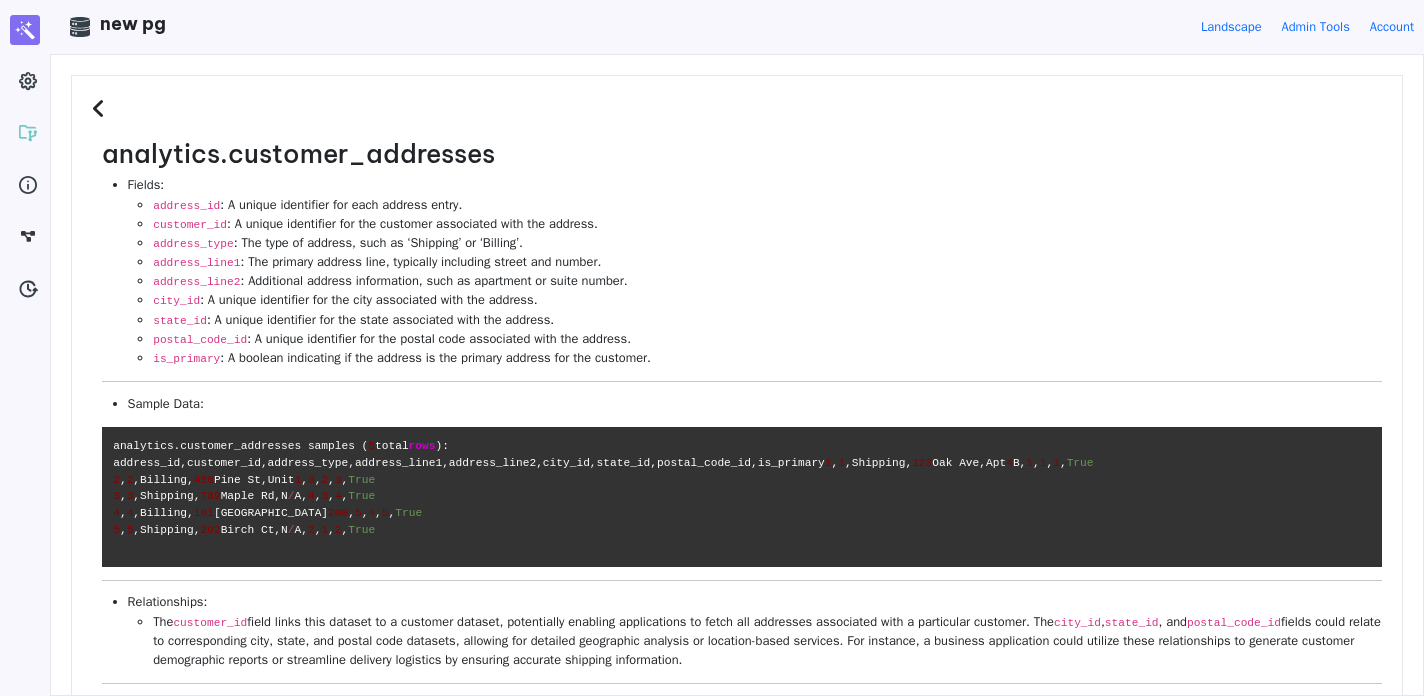 click at bounding box center [101, 109] 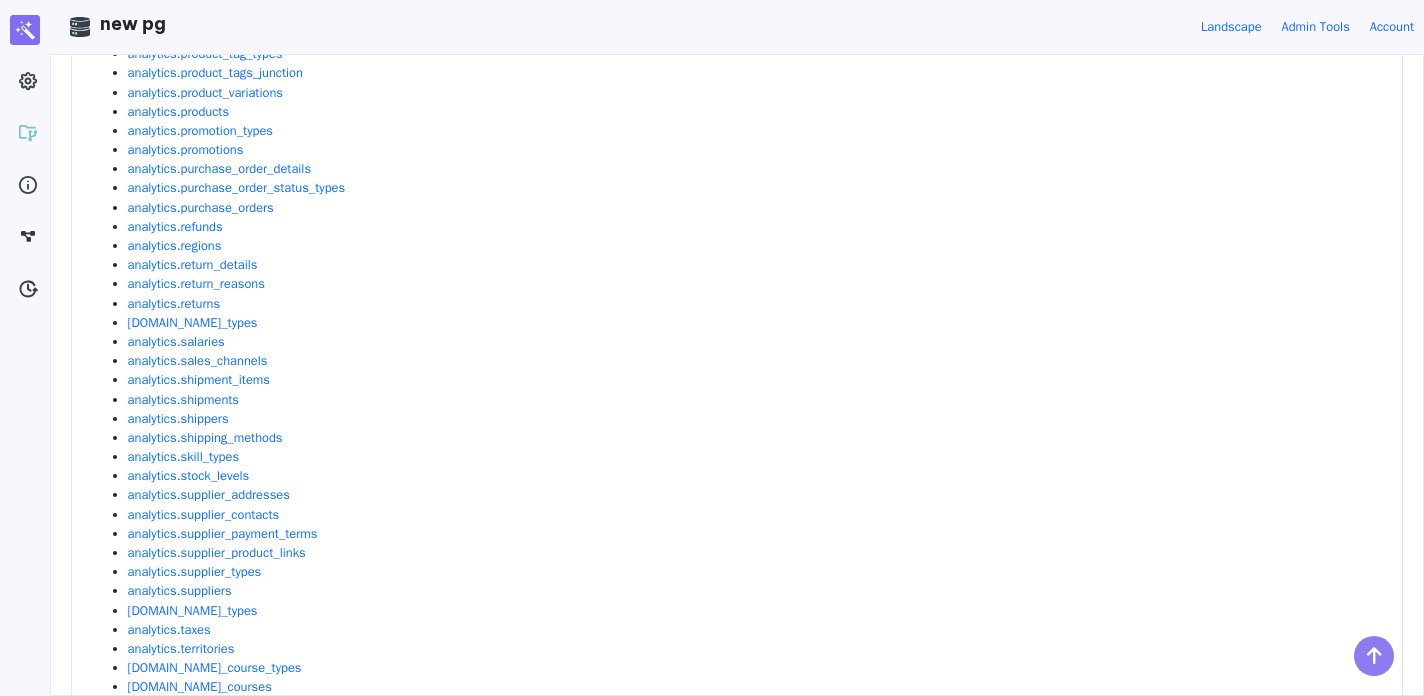 scroll, scrollTop: 2473, scrollLeft: 0, axis: vertical 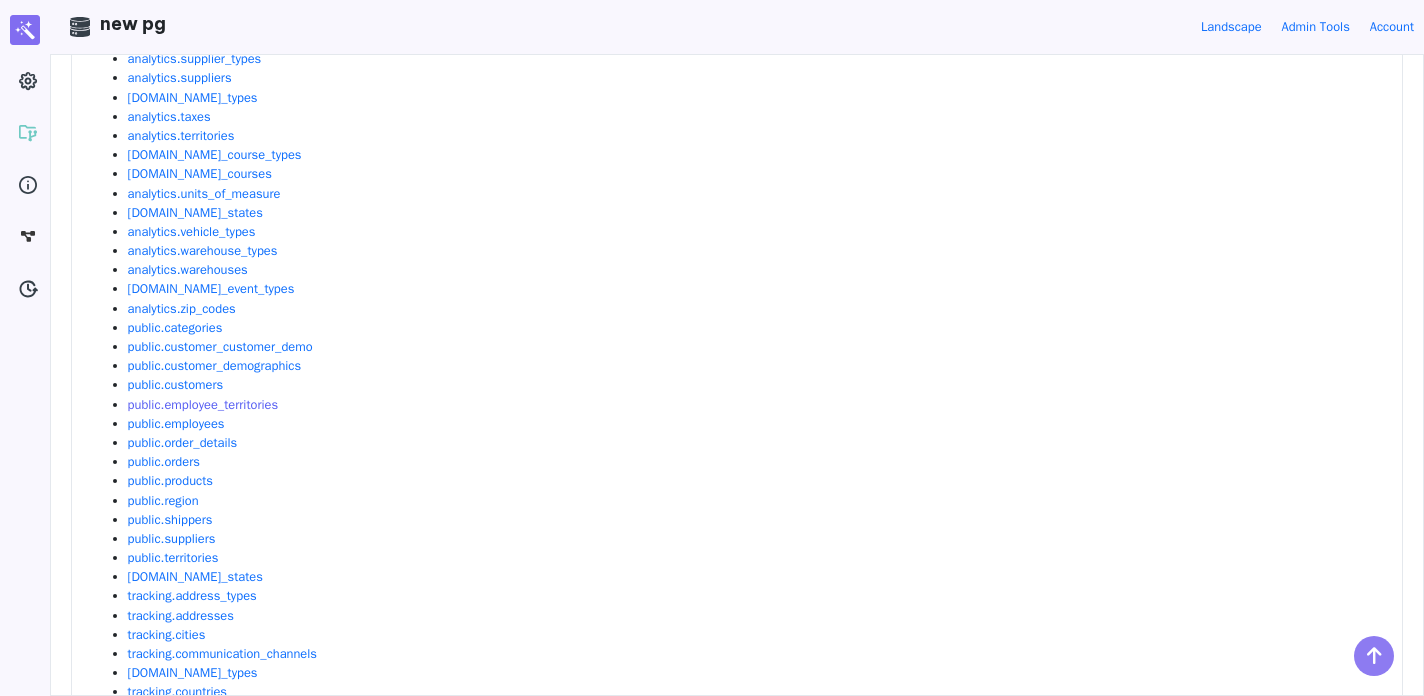 click on "public.employee_territories" at bounding box center (203, 405) 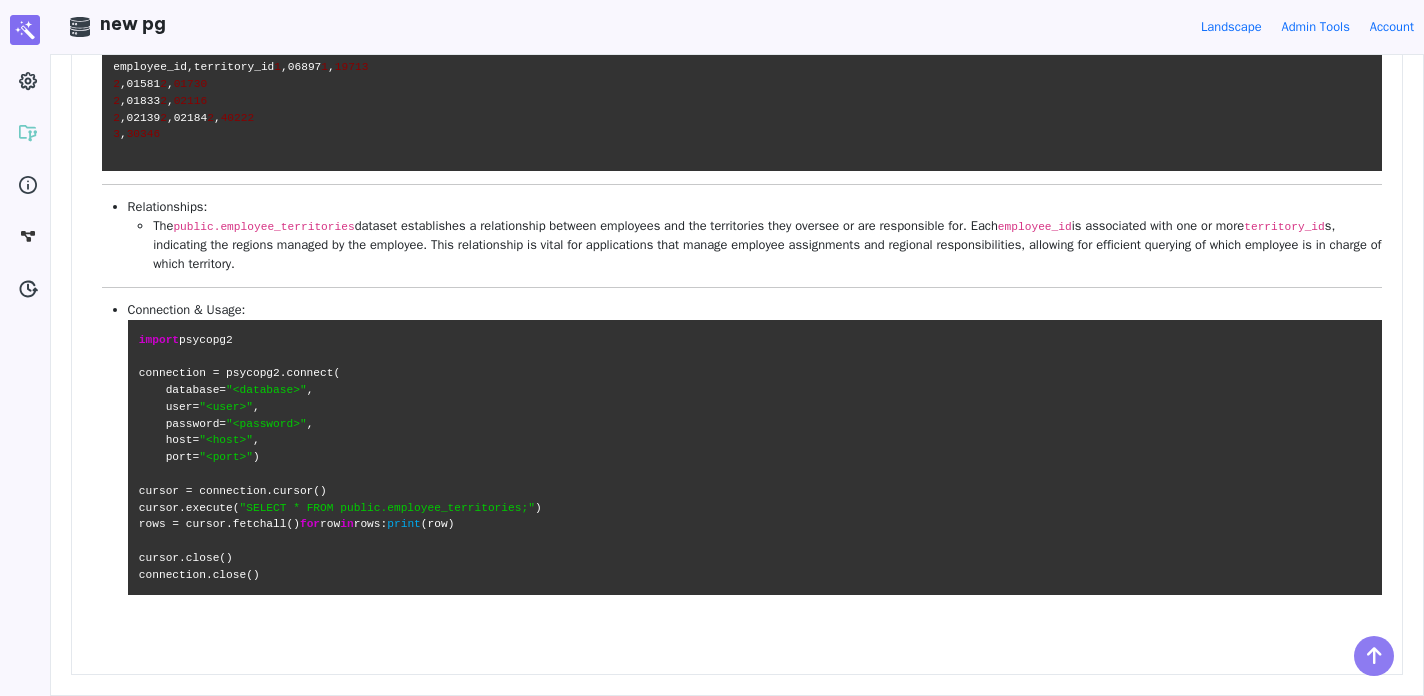 scroll, scrollTop: 0, scrollLeft: 0, axis: both 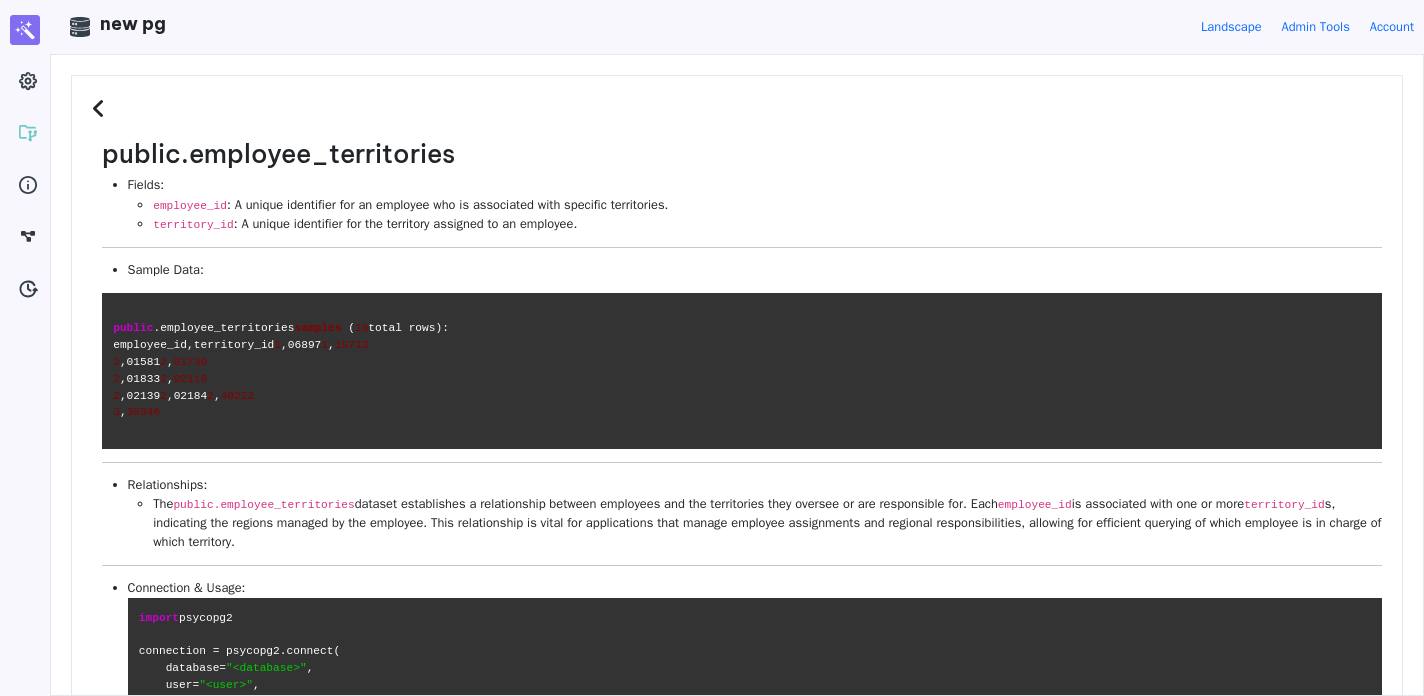 click at bounding box center (101, 109) 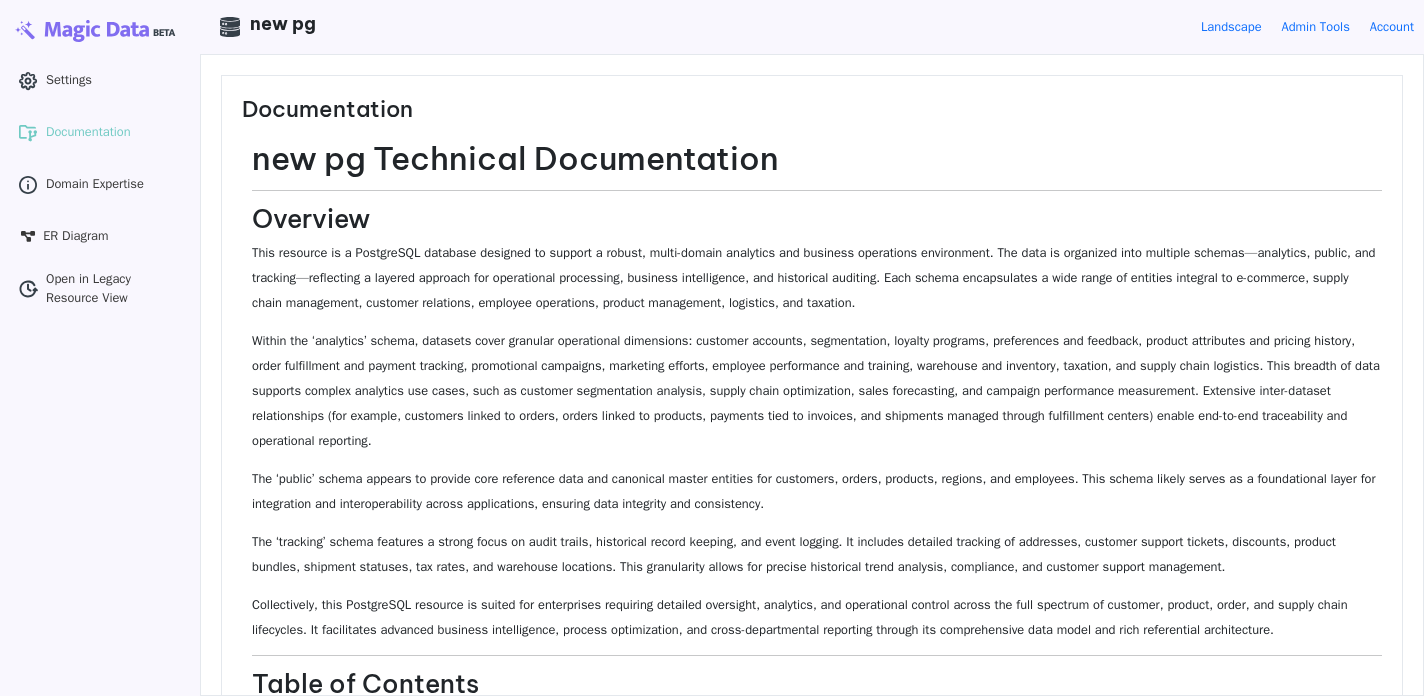 click at bounding box center (100, 30) 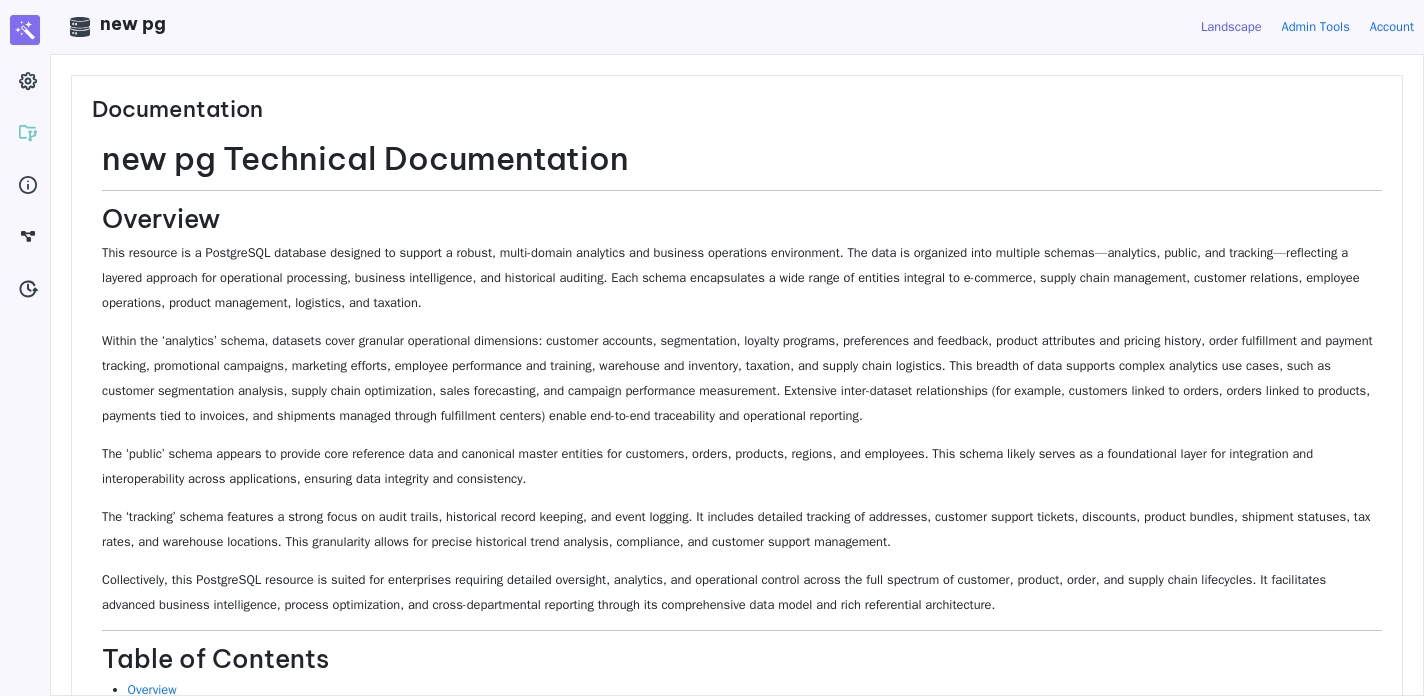 click on "Landscape" at bounding box center [1231, 27] 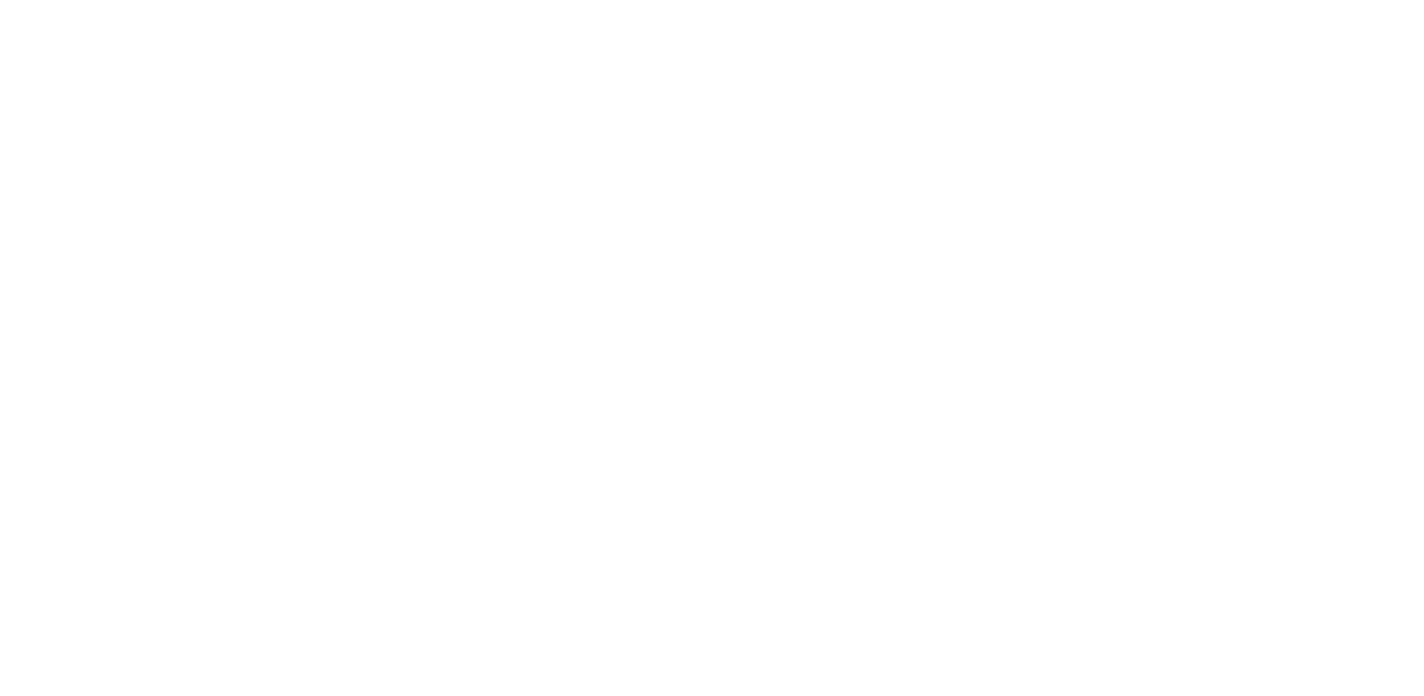 scroll, scrollTop: 0, scrollLeft: 0, axis: both 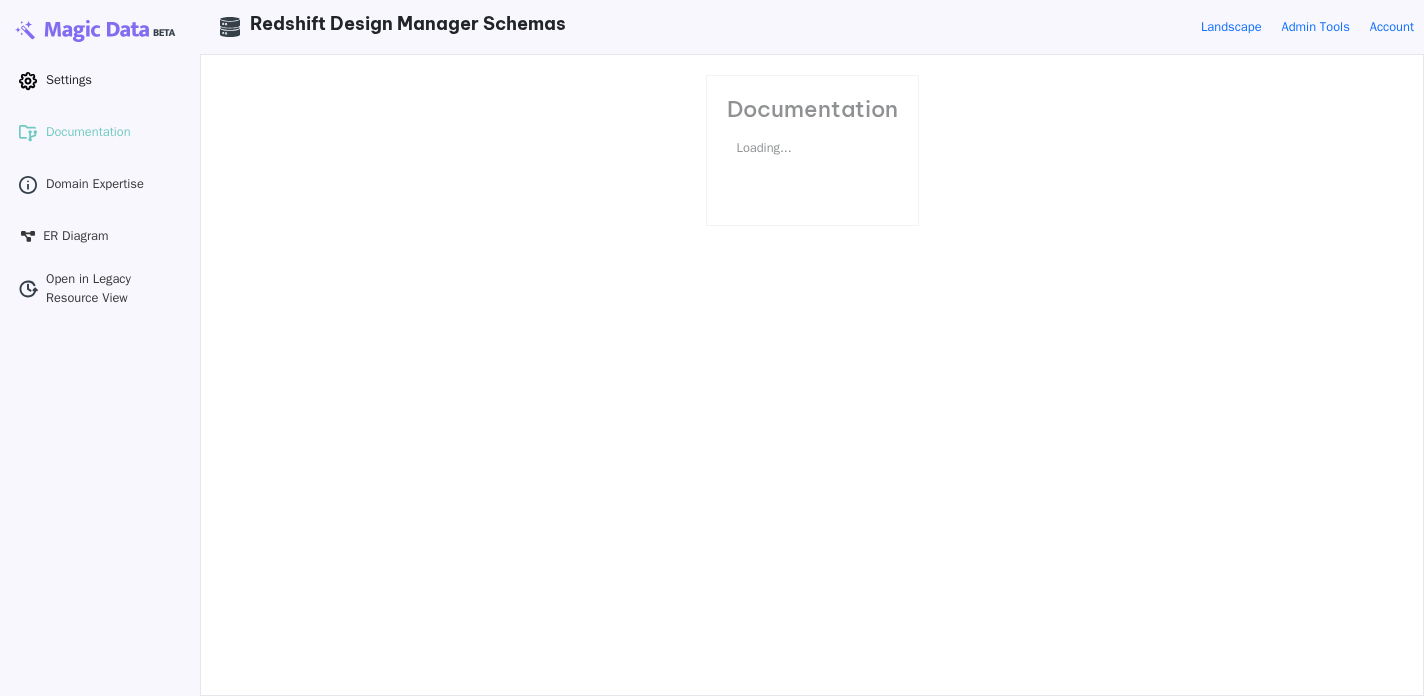 click on "Settings" at bounding box center [69, 80] 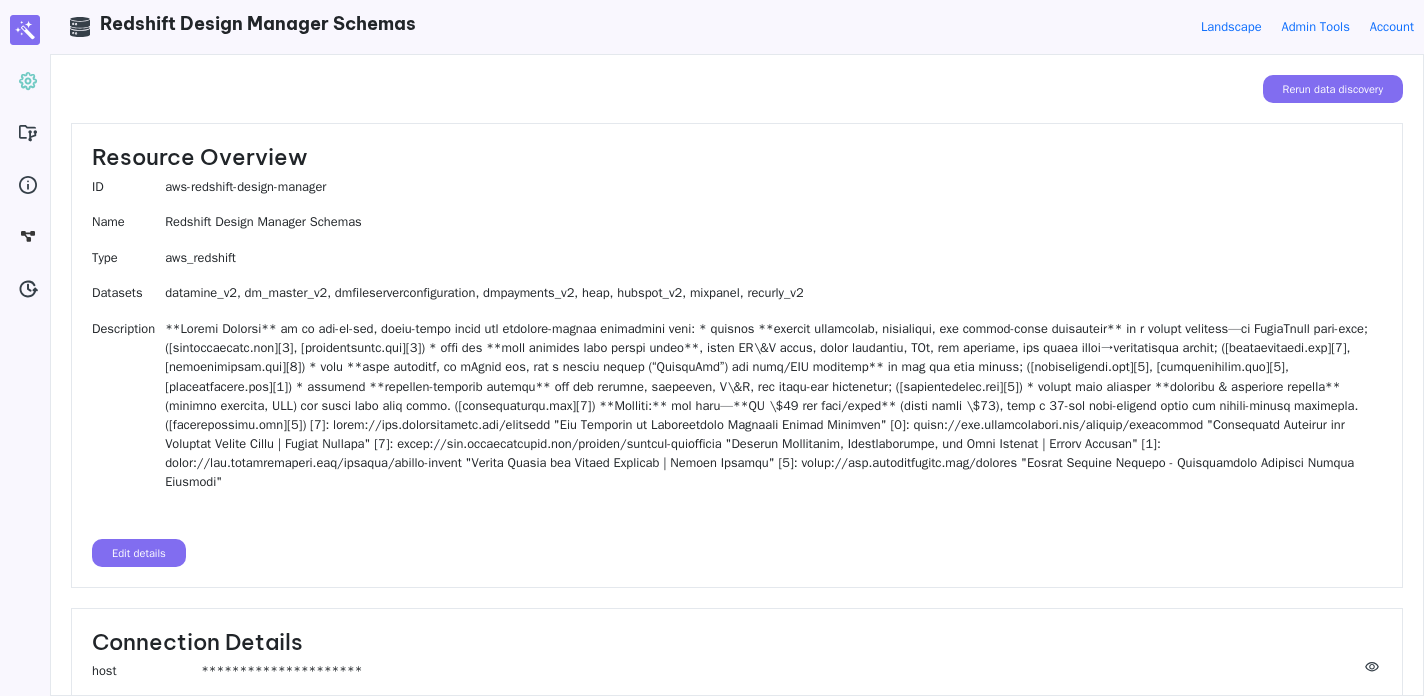 scroll, scrollTop: 260, scrollLeft: 0, axis: vertical 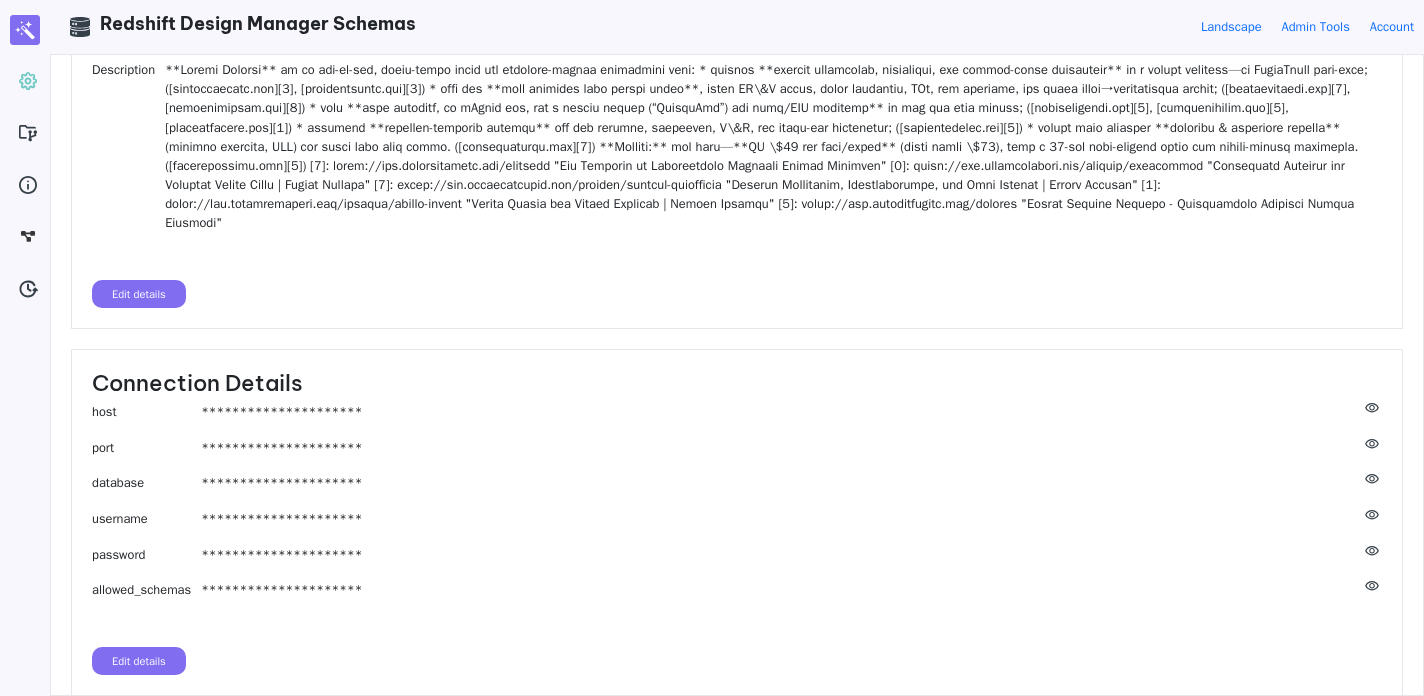 click 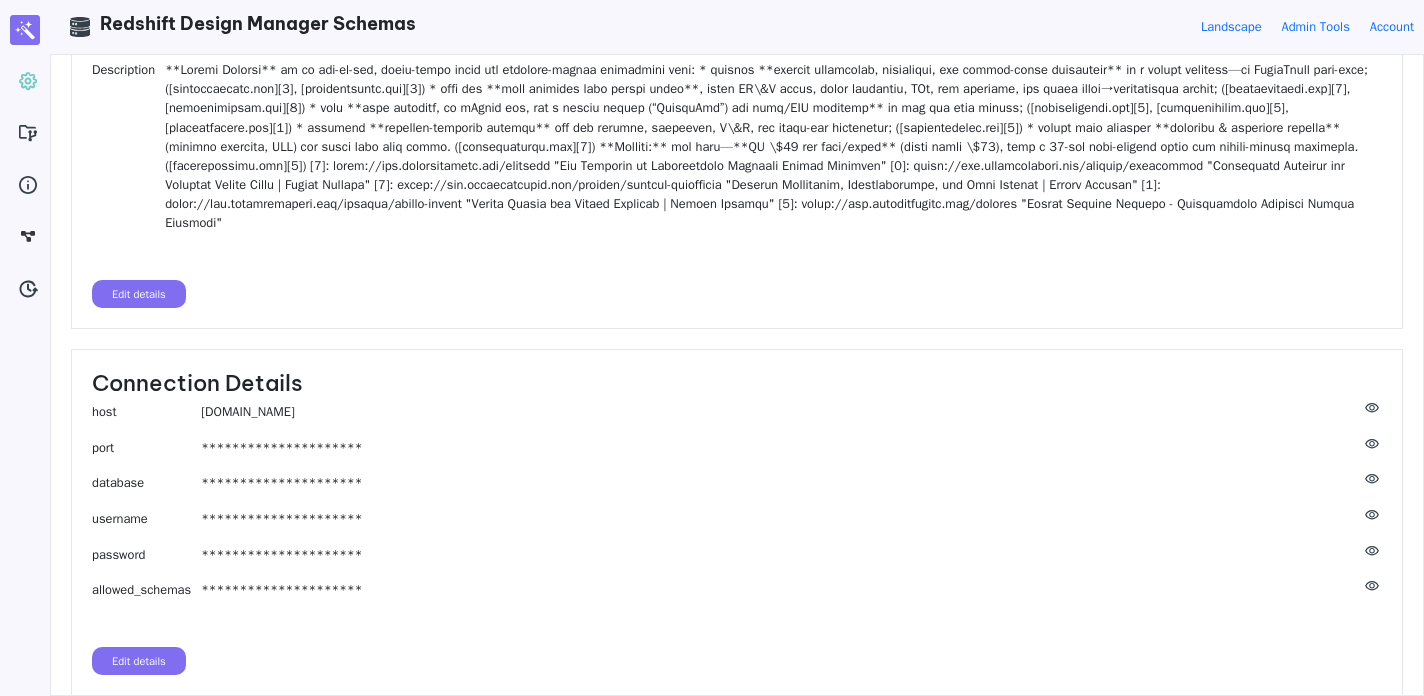 click 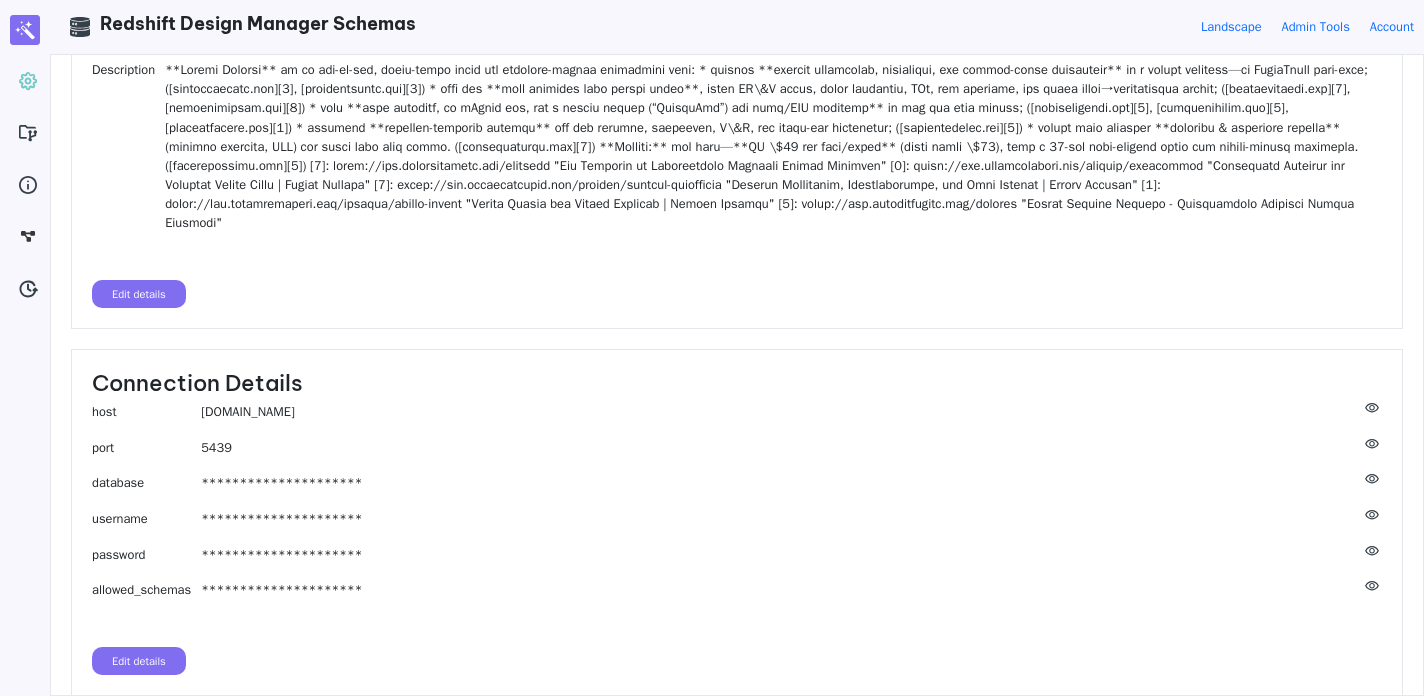 click 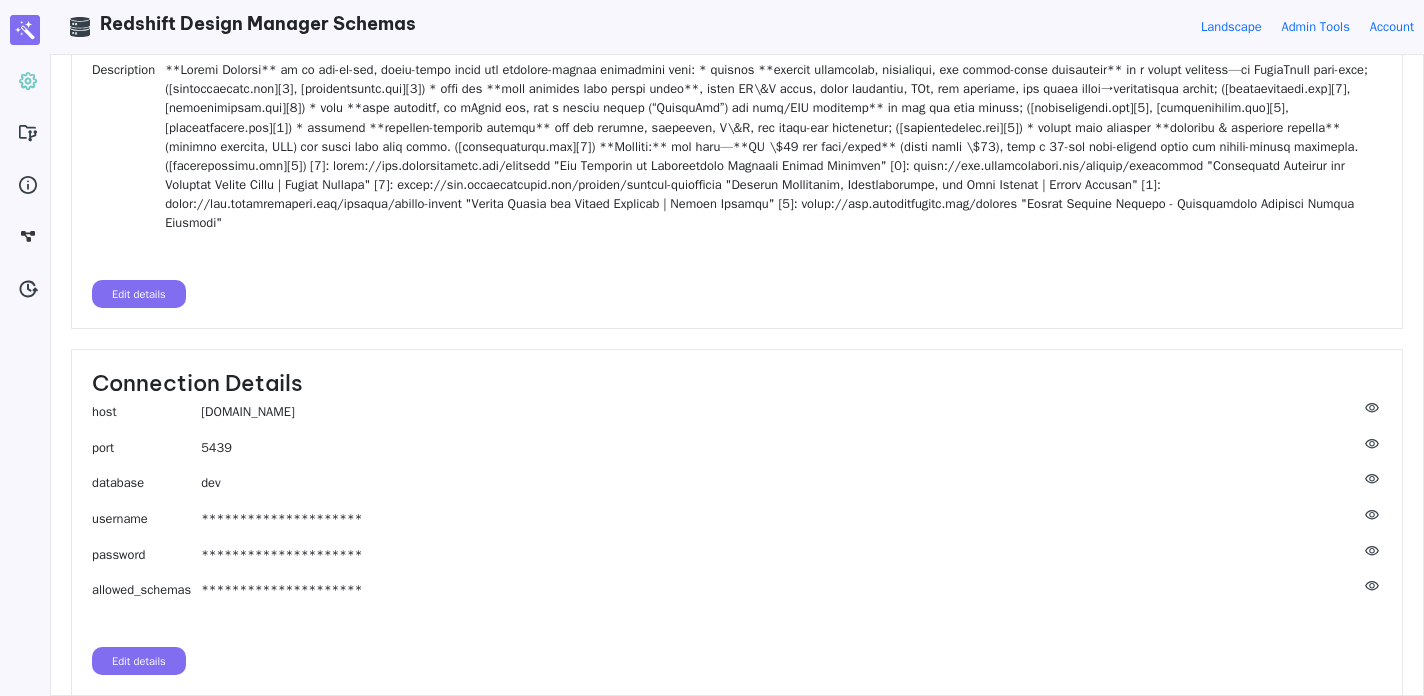 click on "Edit details" at bounding box center (139, 661) 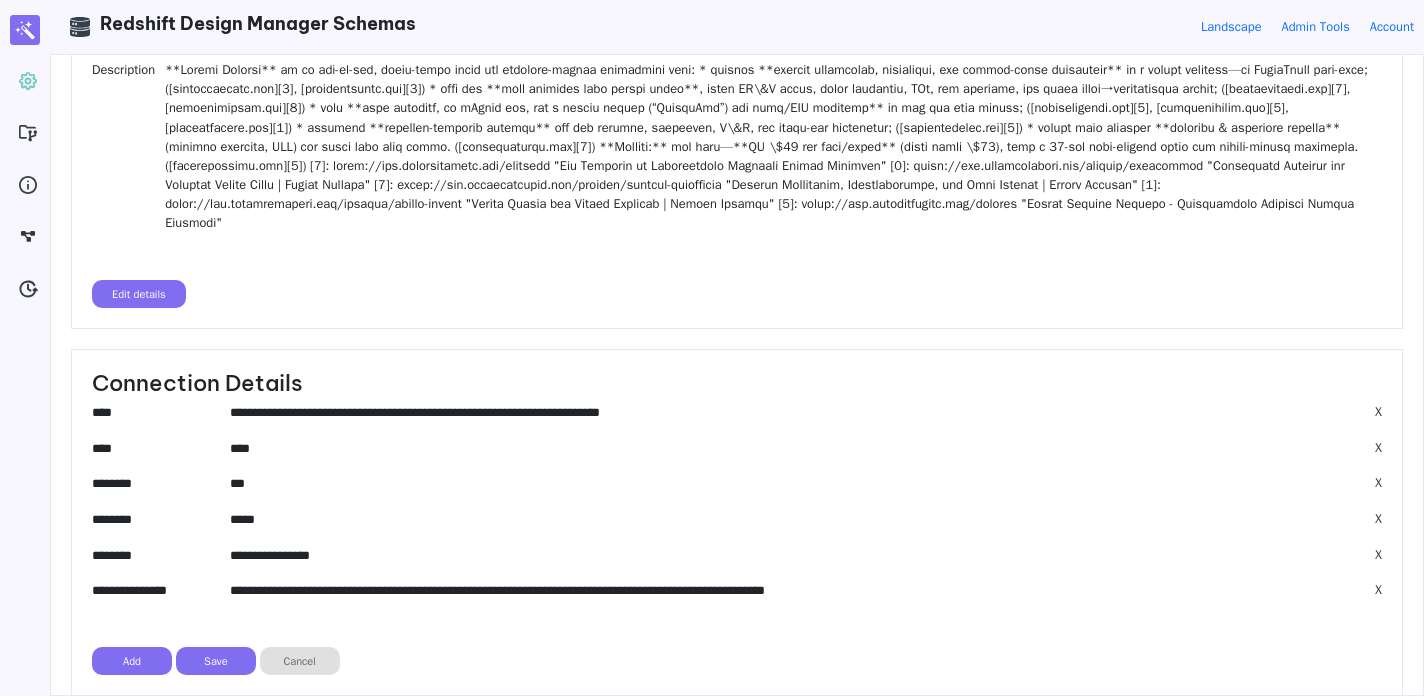 click on "**********" at bounding box center [792, 412] 